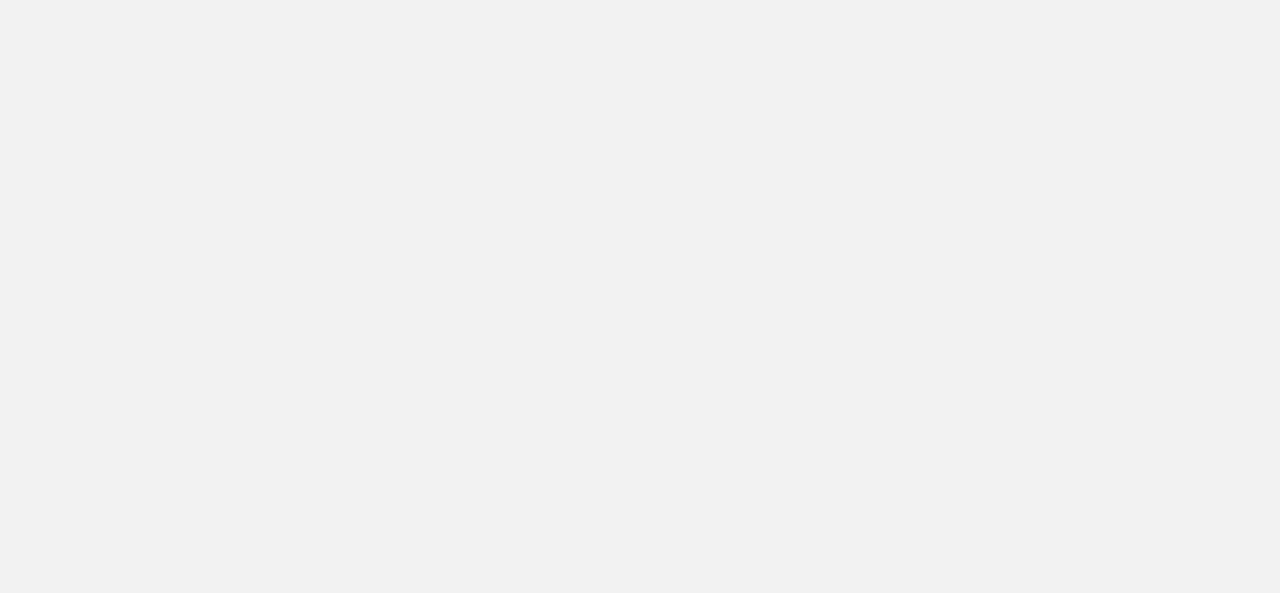 scroll, scrollTop: 0, scrollLeft: 0, axis: both 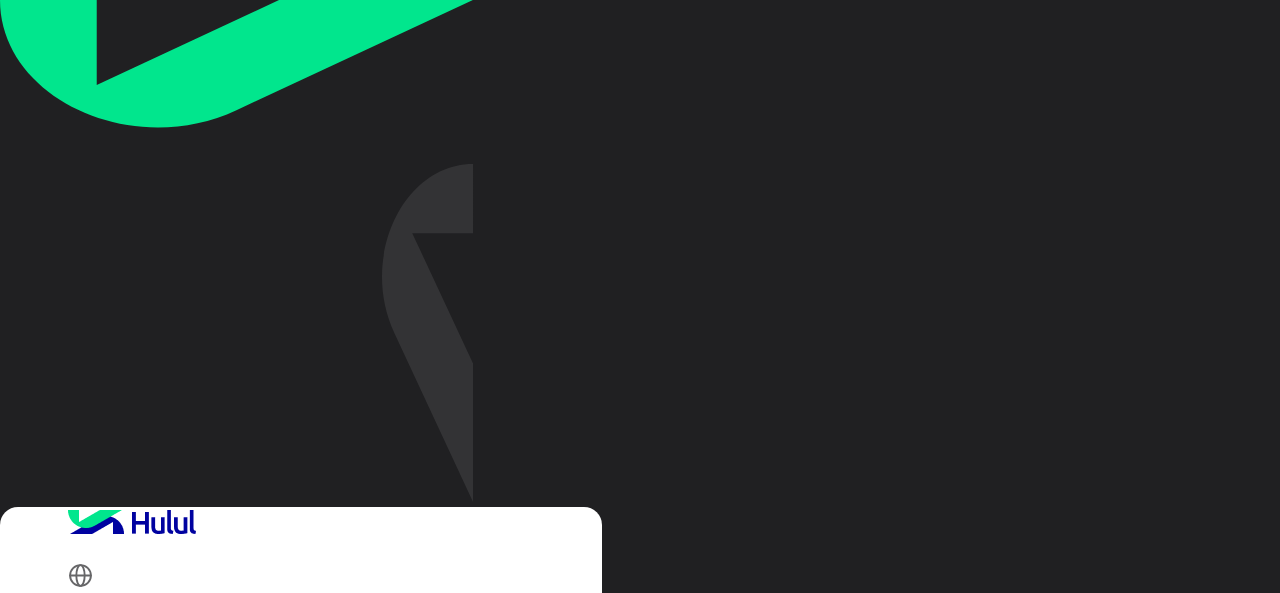 click on "Login with Google" at bounding box center (140, 816) 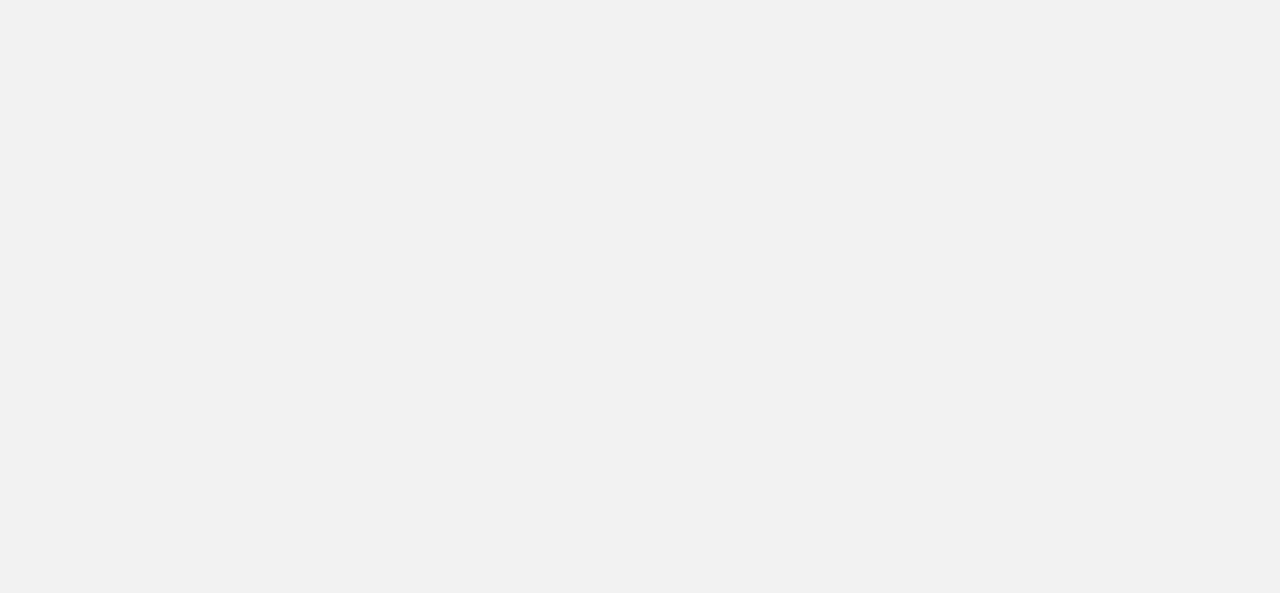 scroll, scrollTop: 0, scrollLeft: 0, axis: both 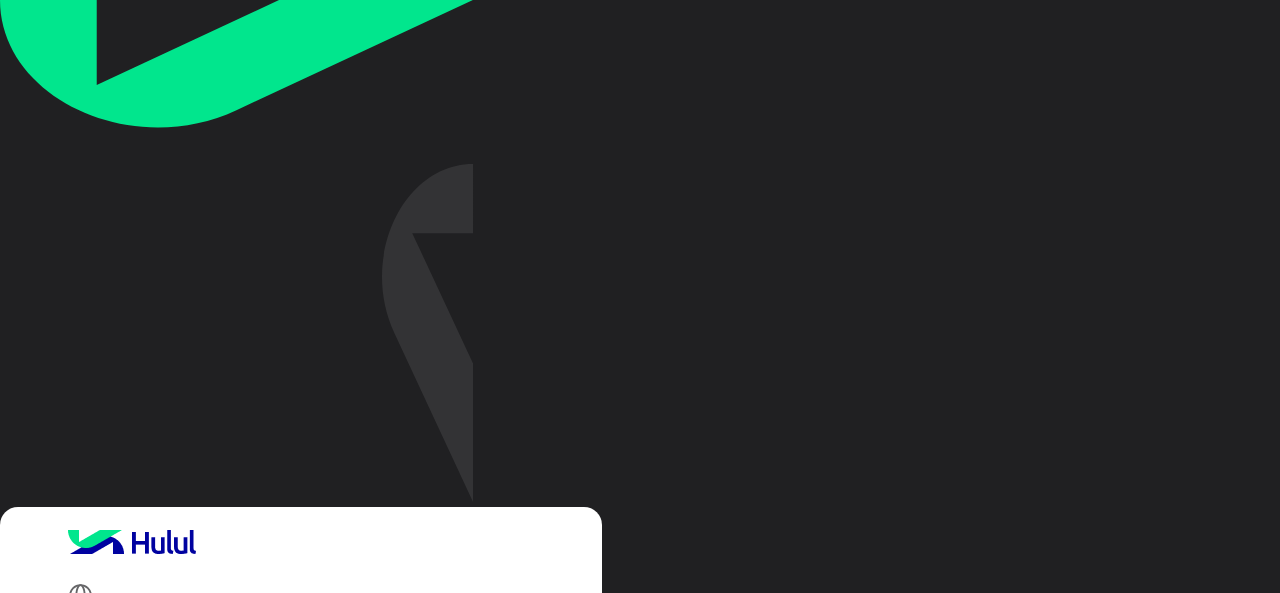 click on "Skip" at bounding box center (99, 939) 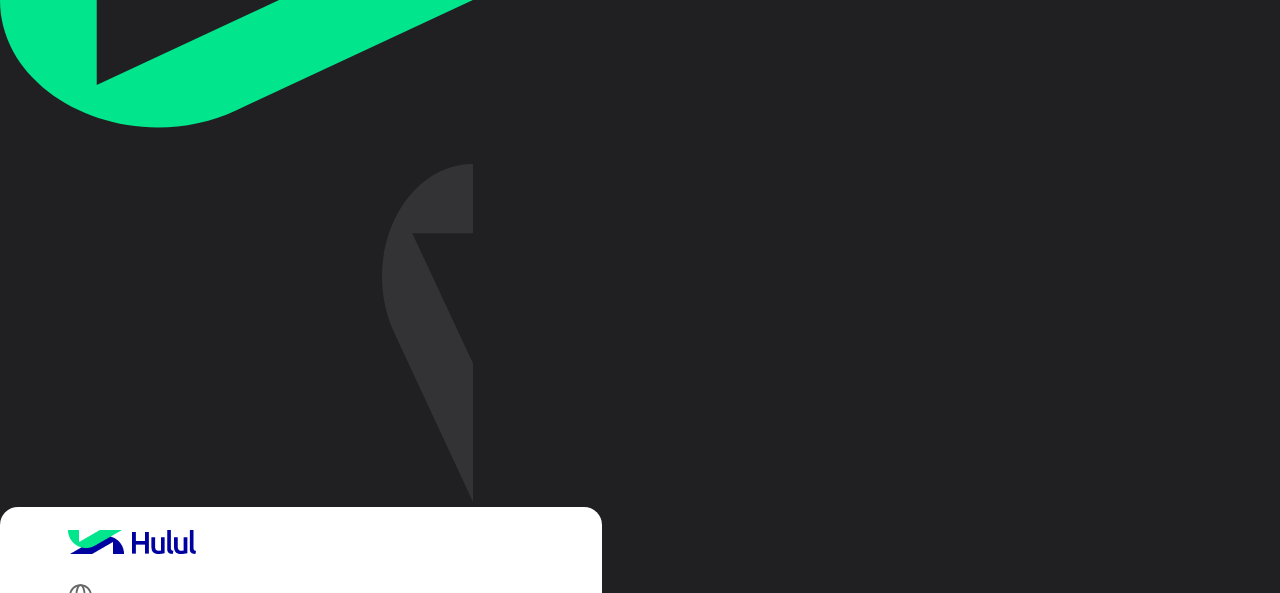 scroll, scrollTop: 226, scrollLeft: 0, axis: vertical 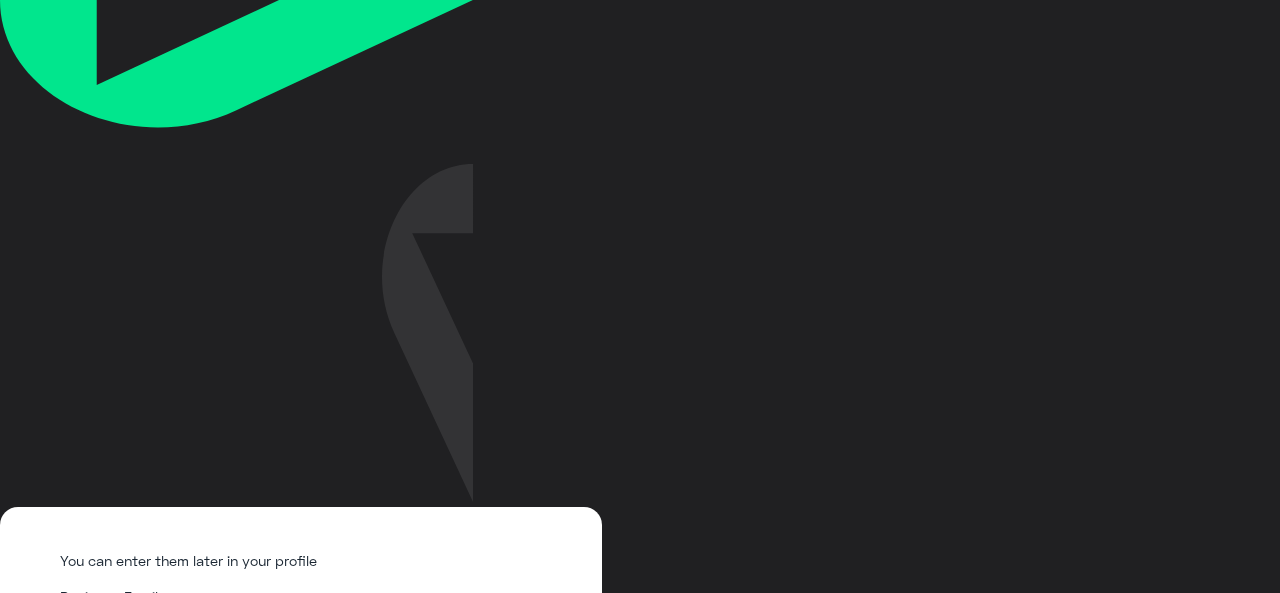 click on "Skip" at bounding box center (80, 1030) 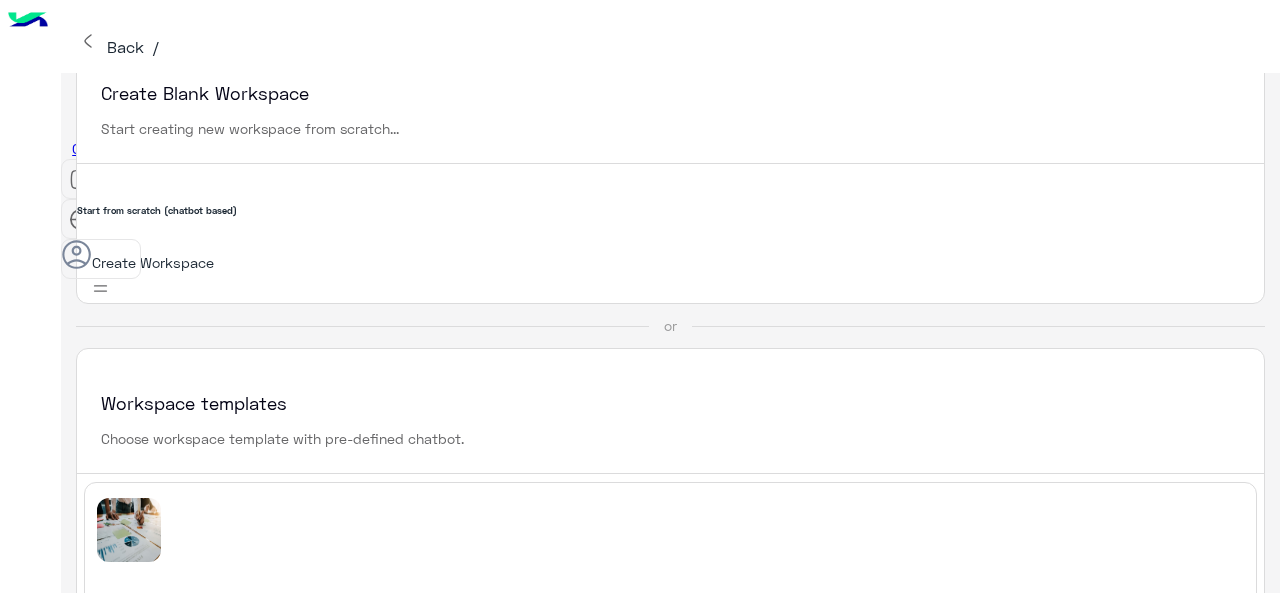 scroll, scrollTop: 0, scrollLeft: 0, axis: both 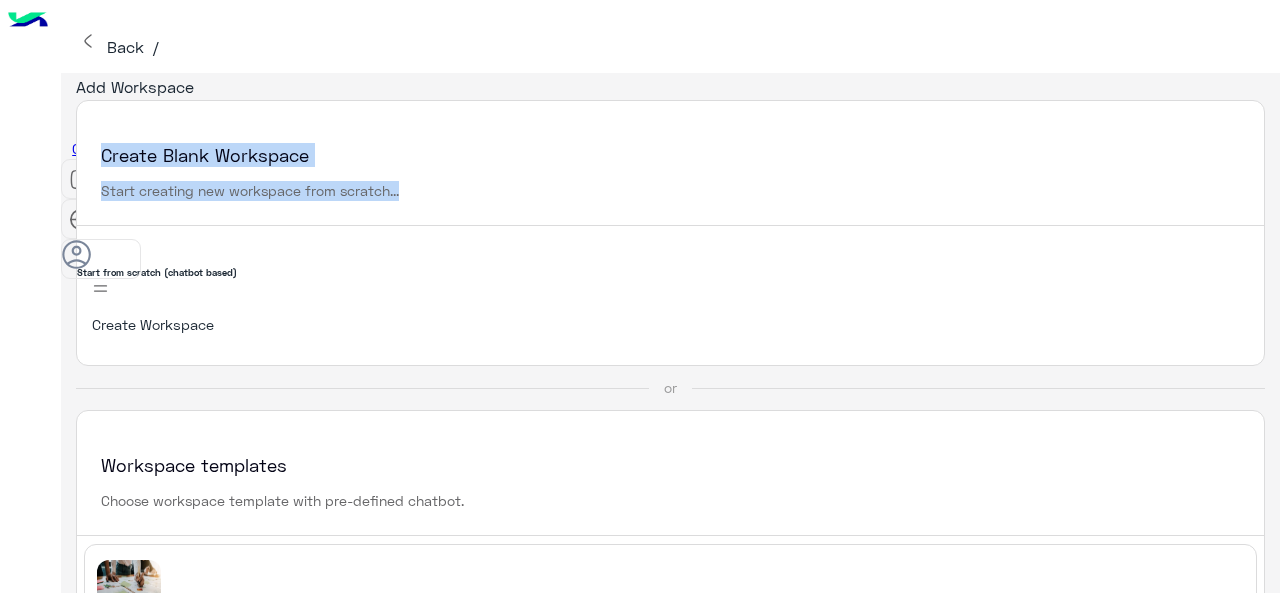 drag, startPoint x: 424, startPoint y: 167, endPoint x: 86, endPoint y: 137, distance: 339.32874 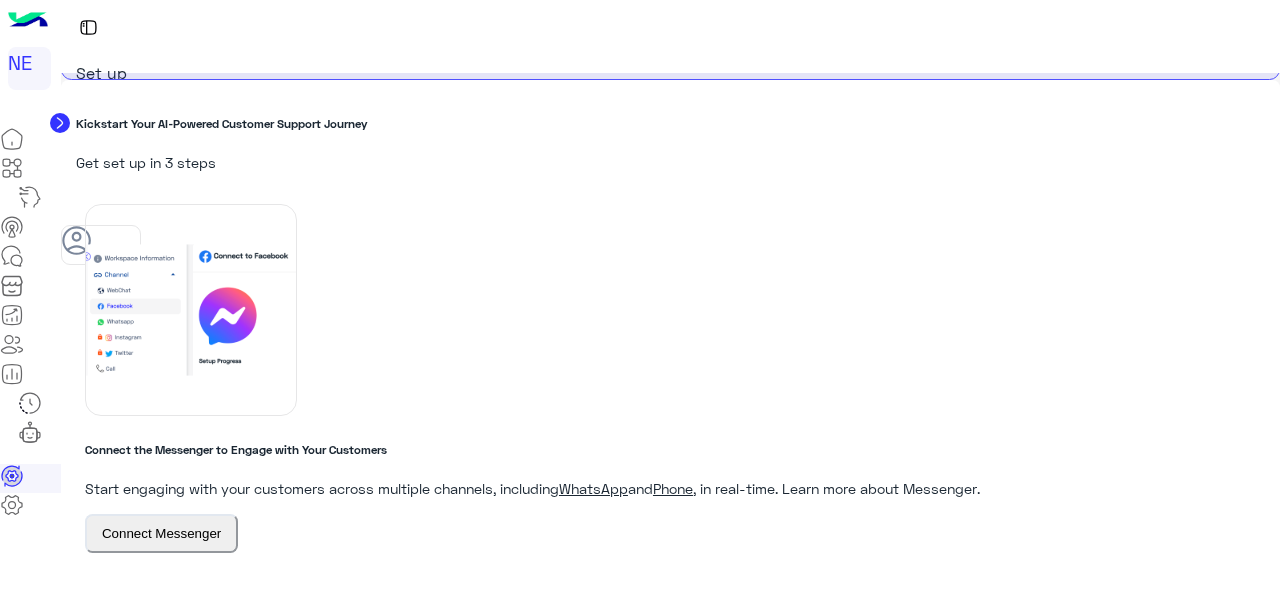 scroll, scrollTop: 126, scrollLeft: 0, axis: vertical 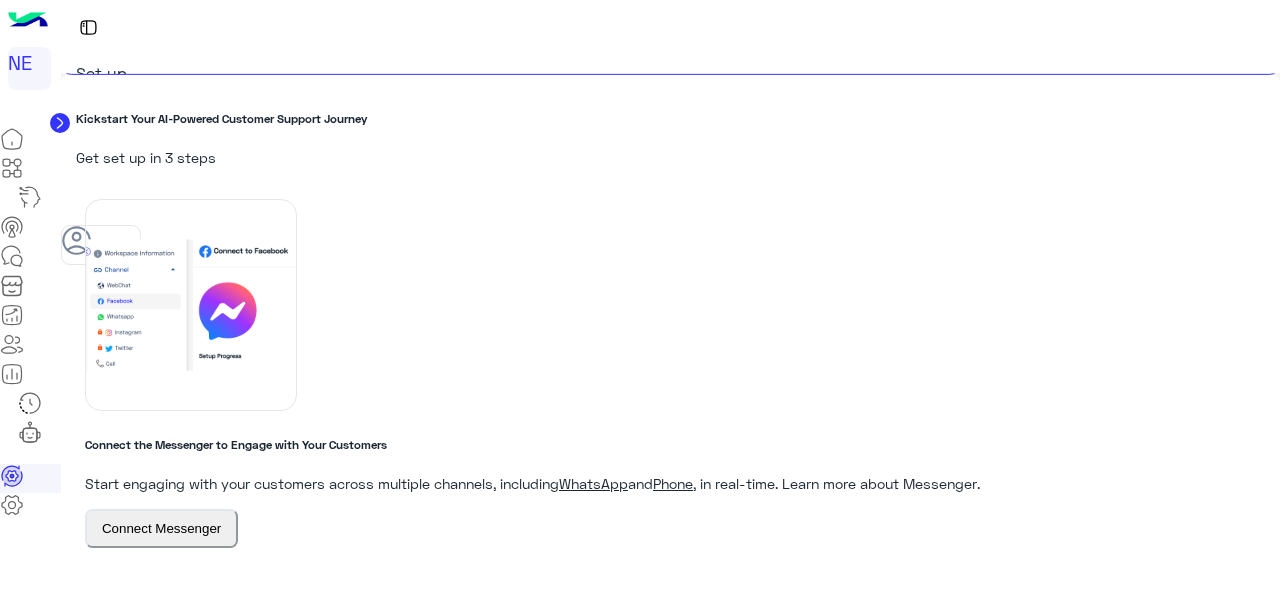 click on "Talk to Your bot" at bounding box center [658, 634] 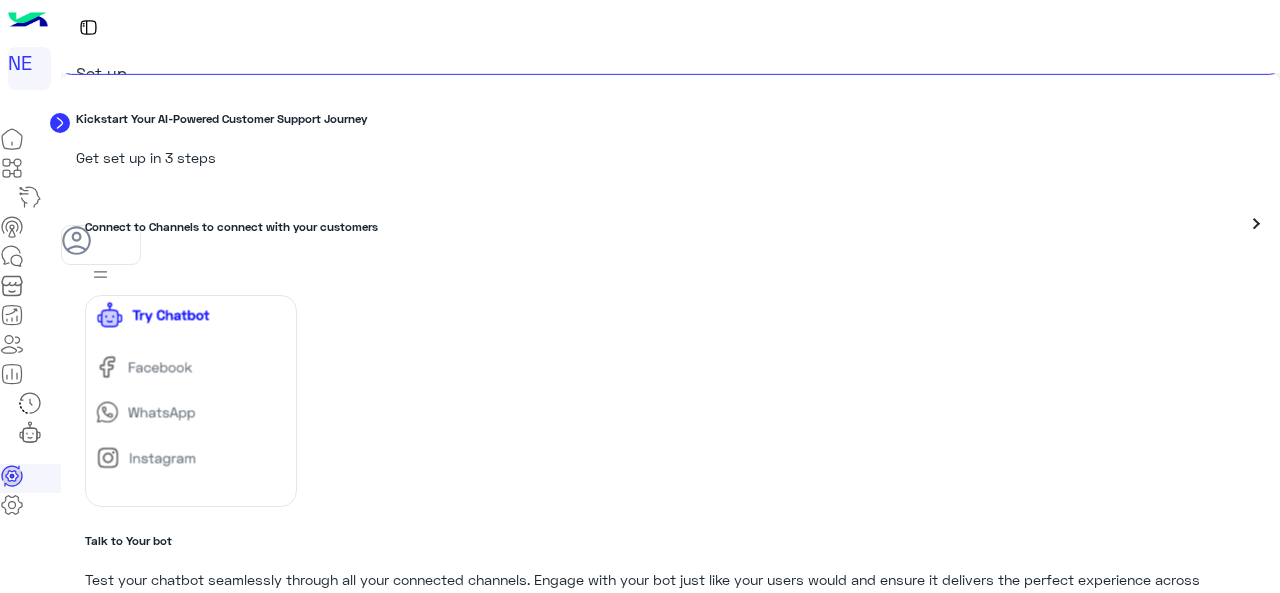 click on "Talk to Your bot  Test your chatbot seamlessly through all your connected channels. Engage with your bot just like your users would and ensure it delivers the perfect experience across platforms.  Try Bot" at bounding box center [670, 598] 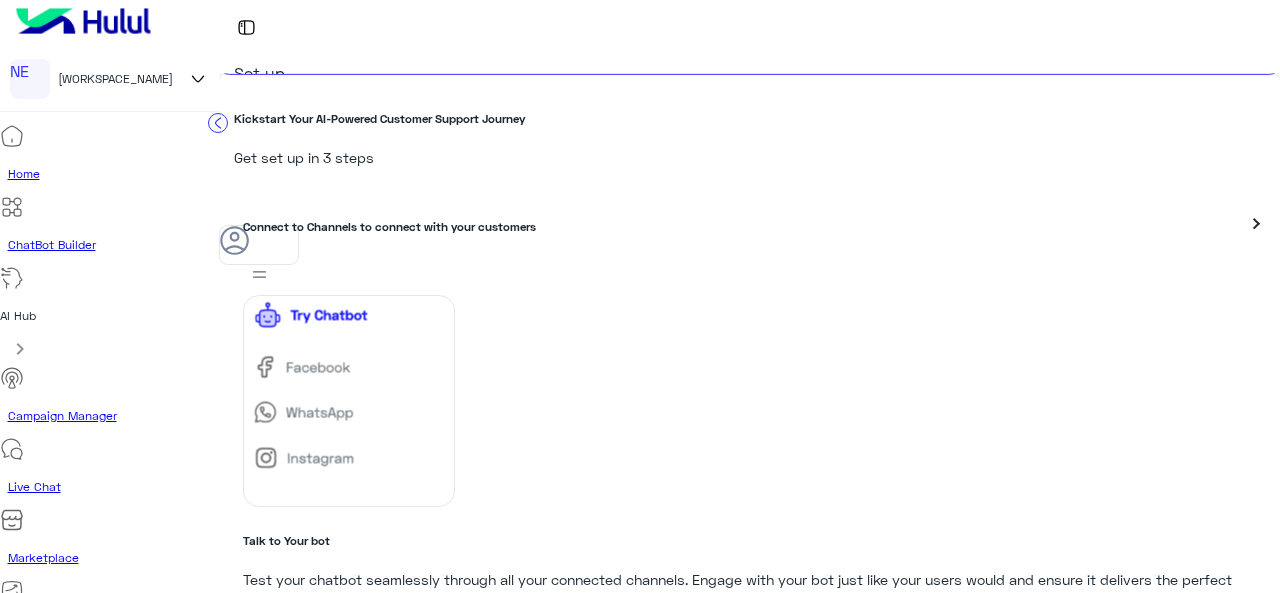 click on "ChatBot Builder" at bounding box center [114, 245] 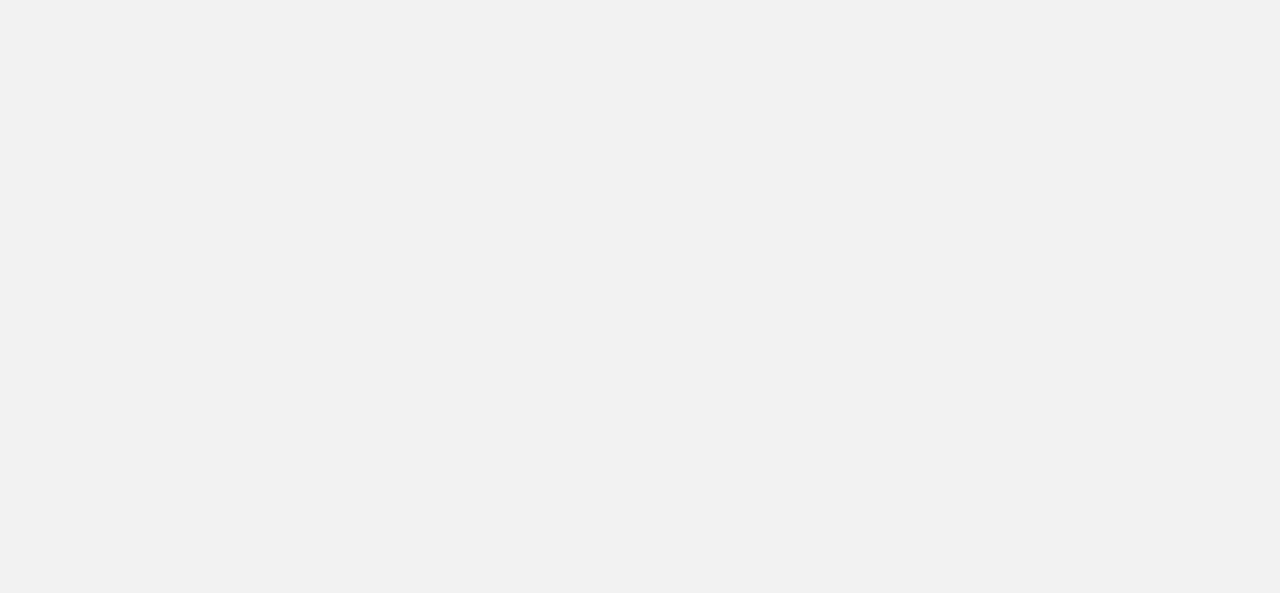 scroll, scrollTop: 0, scrollLeft: 0, axis: both 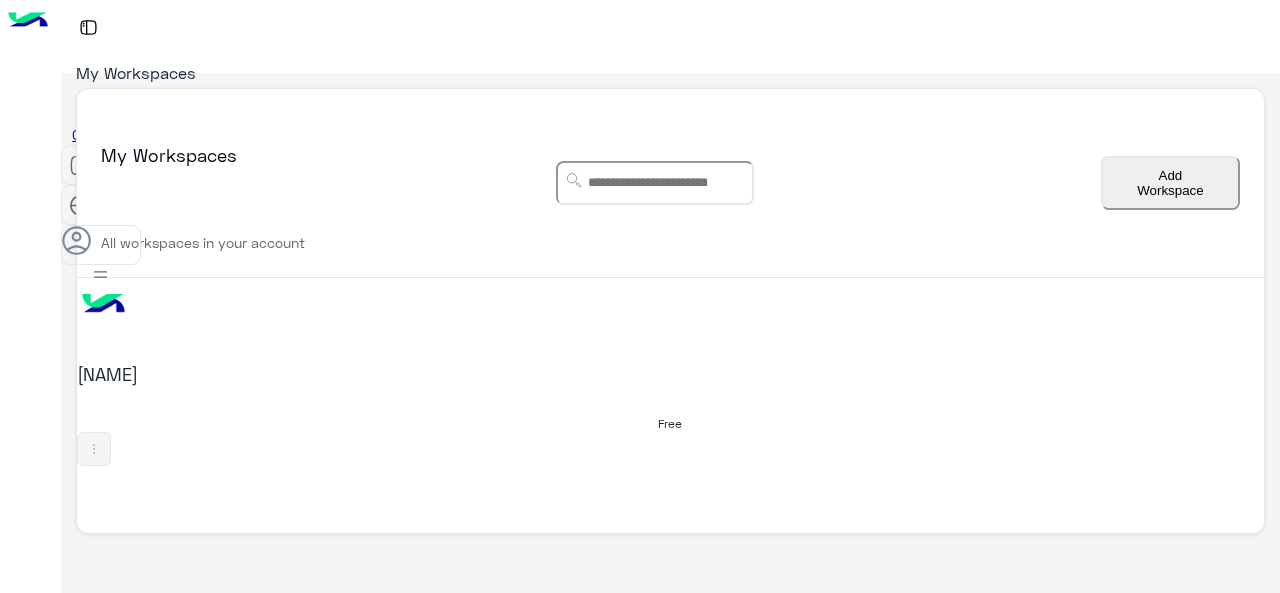 click on "[NAME]" at bounding box center [290, 374] 